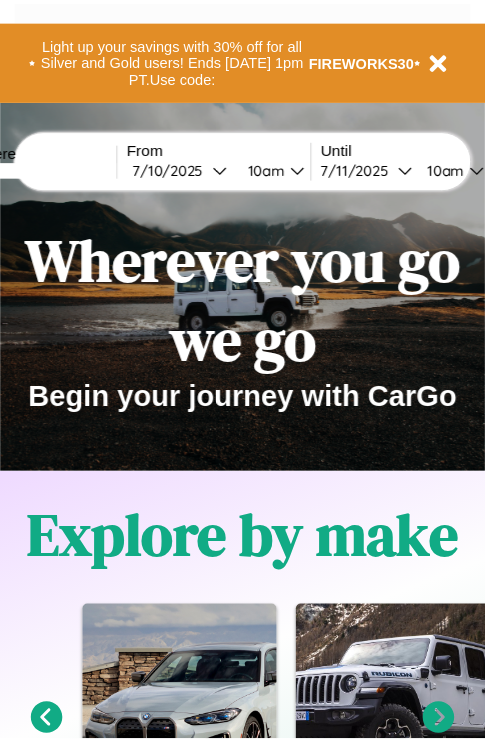 scroll, scrollTop: 0, scrollLeft: 0, axis: both 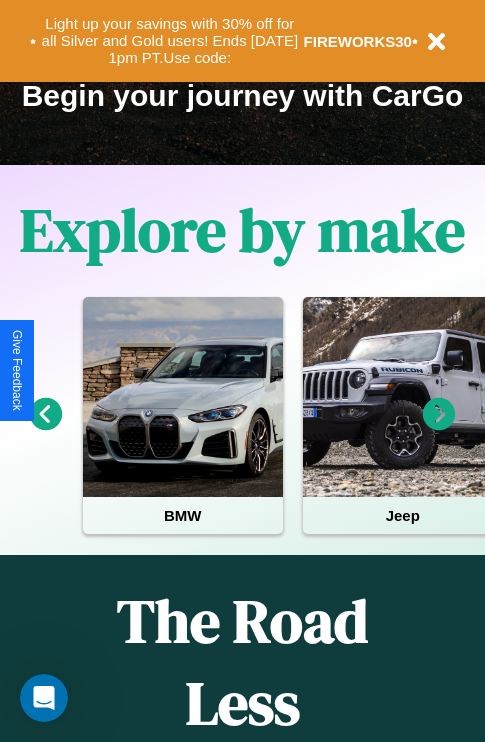 click 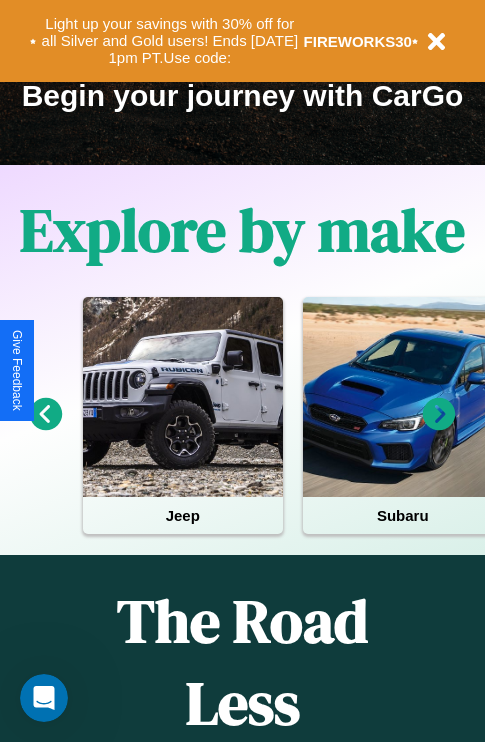 click 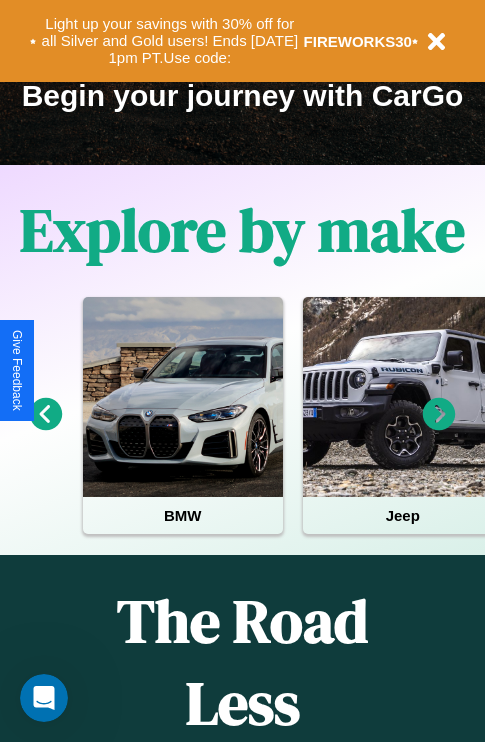 click 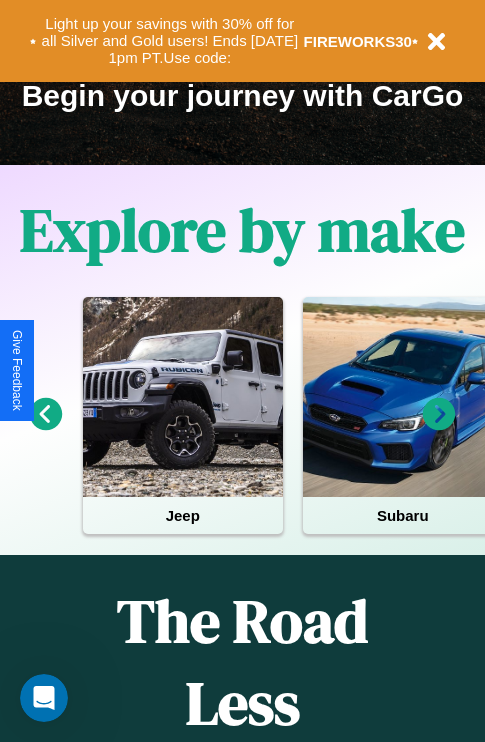 click 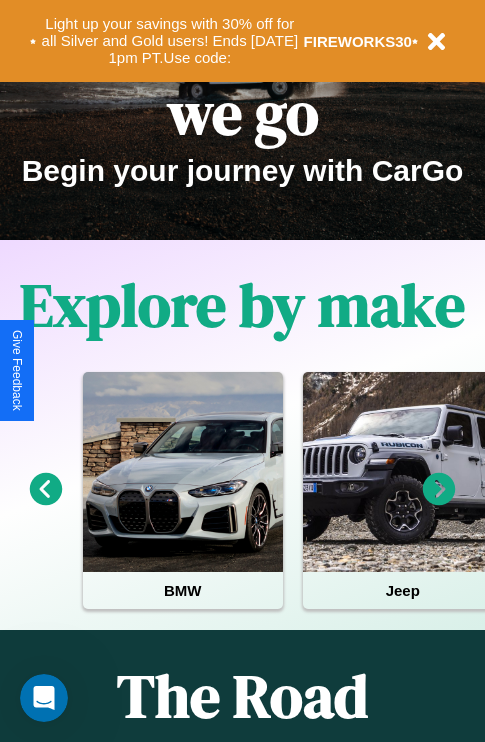 scroll, scrollTop: 0, scrollLeft: 0, axis: both 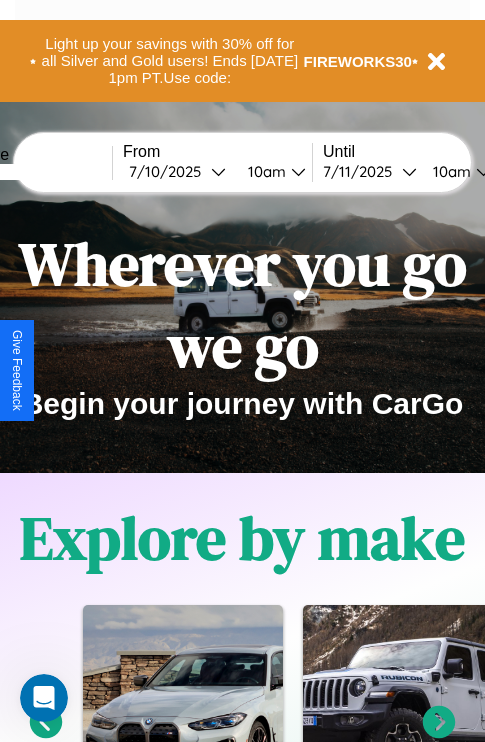 click at bounding box center [37, 172] 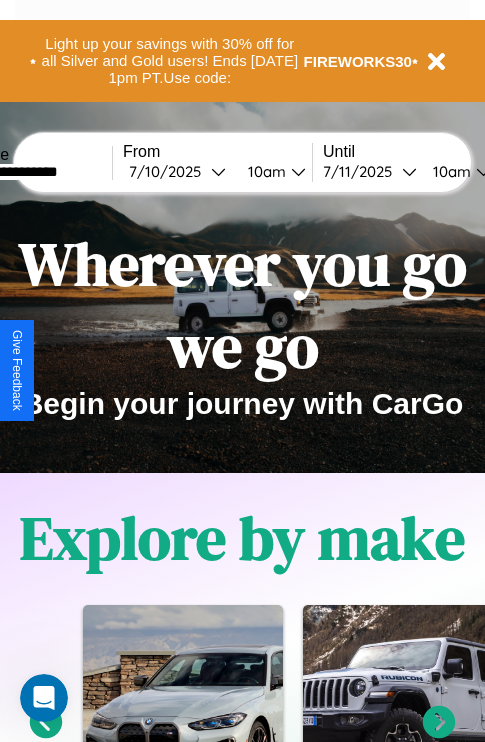 type on "**********" 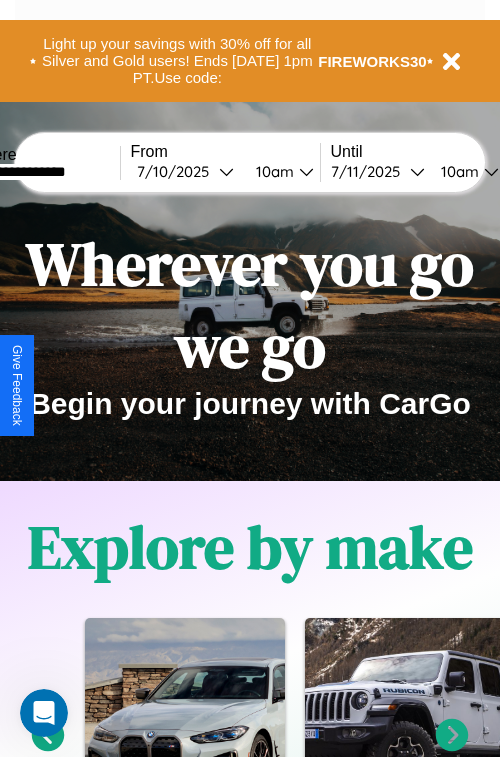 select on "*" 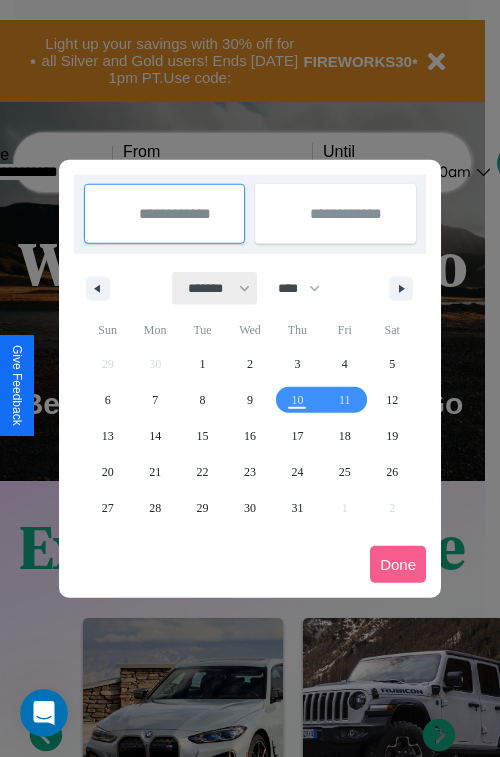 click on "******* ******** ***** ***** *** **** **** ****** ********* ******* ******** ********" at bounding box center (215, 288) 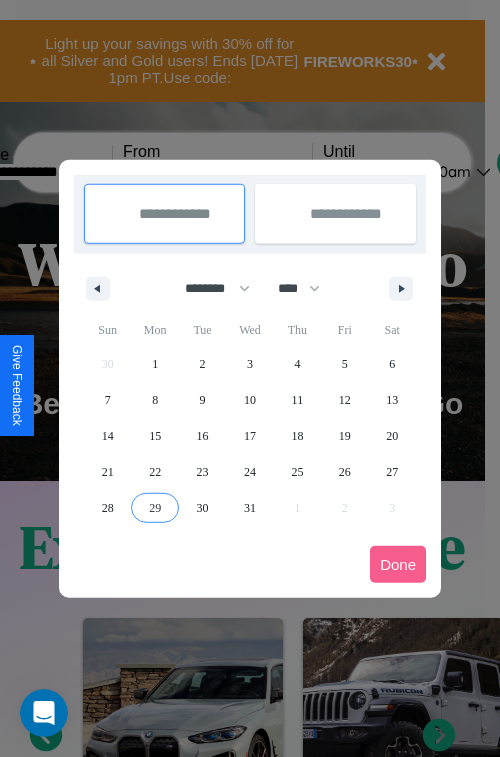 click on "29" at bounding box center [155, 508] 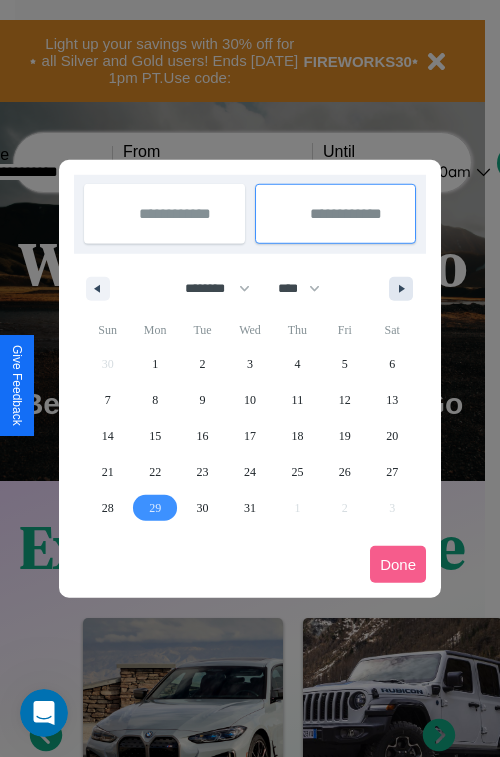 click at bounding box center [405, 289] 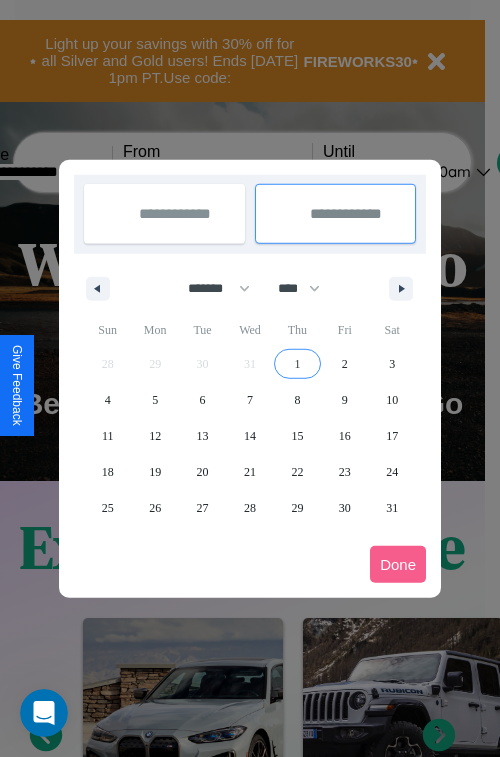 click on "1" at bounding box center [297, 364] 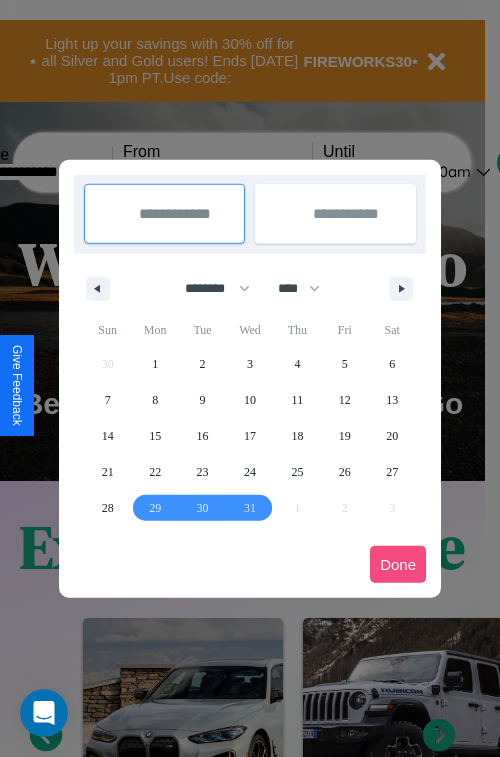 click on "Done" at bounding box center [398, 564] 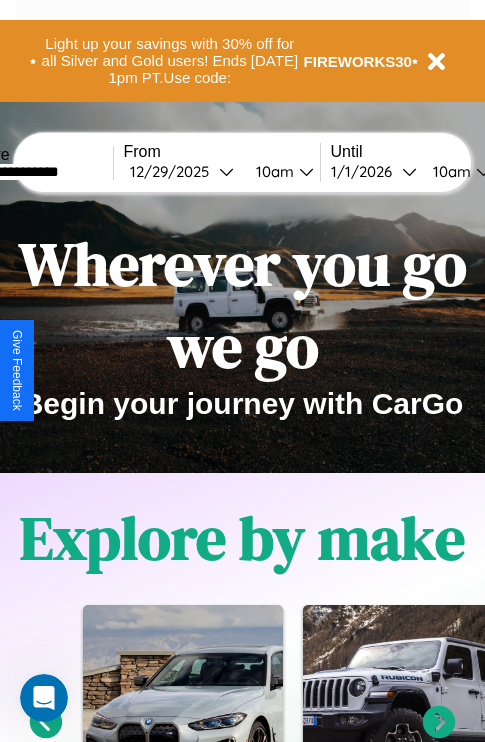 scroll, scrollTop: 0, scrollLeft: 73, axis: horizontal 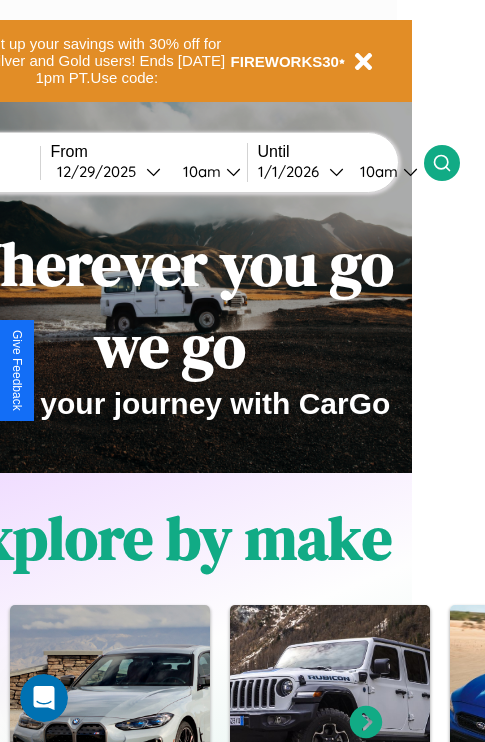click 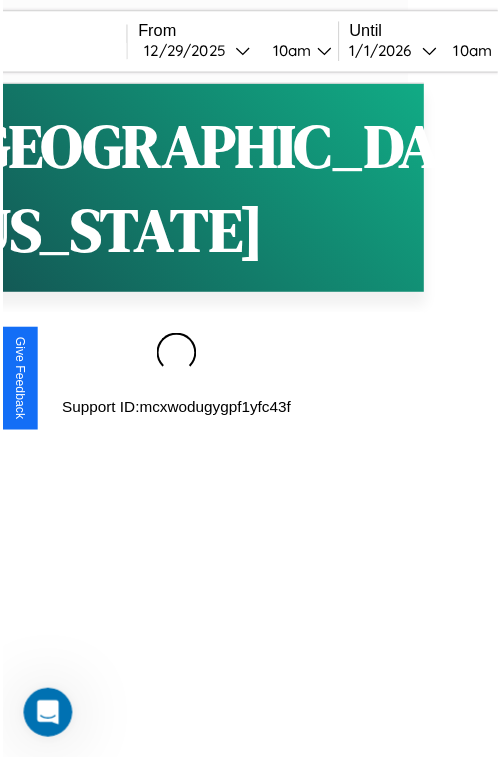 scroll, scrollTop: 0, scrollLeft: 0, axis: both 